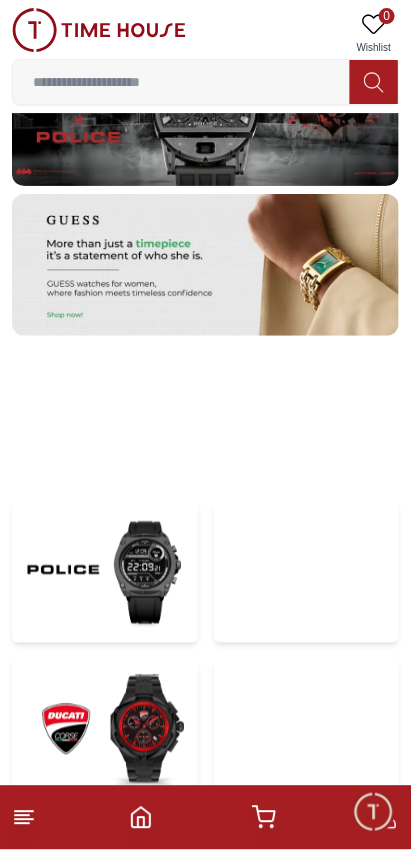 scroll, scrollTop: 3798, scrollLeft: 0, axis: vertical 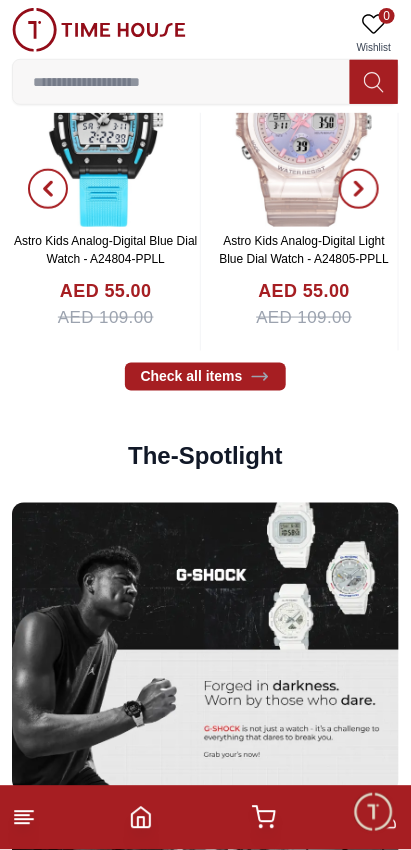 click 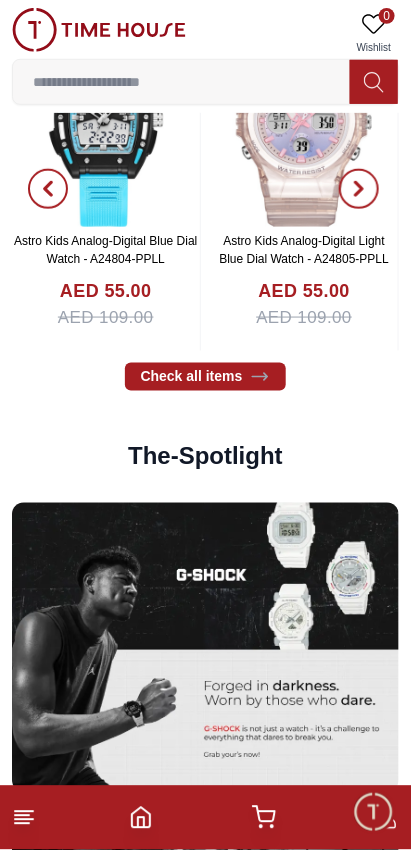 click at bounding box center (181, 82) 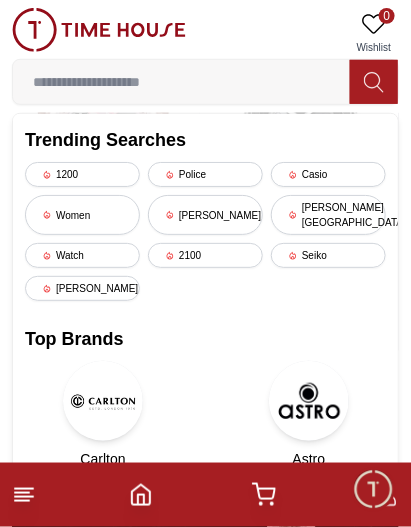 click on "Police" at bounding box center [205, 174] 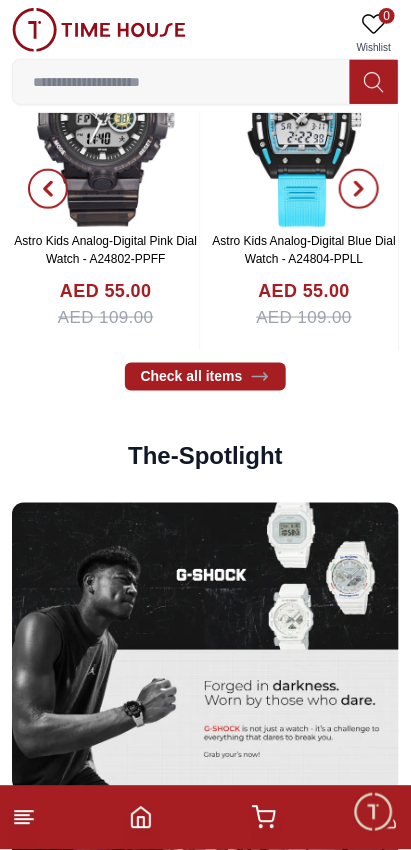 click at bounding box center (181, 82) 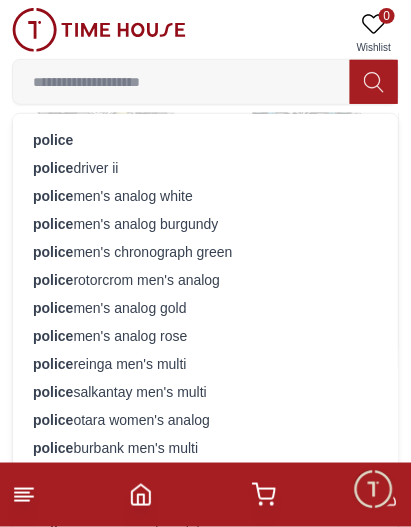 scroll, scrollTop: 3005, scrollLeft: 0, axis: vertical 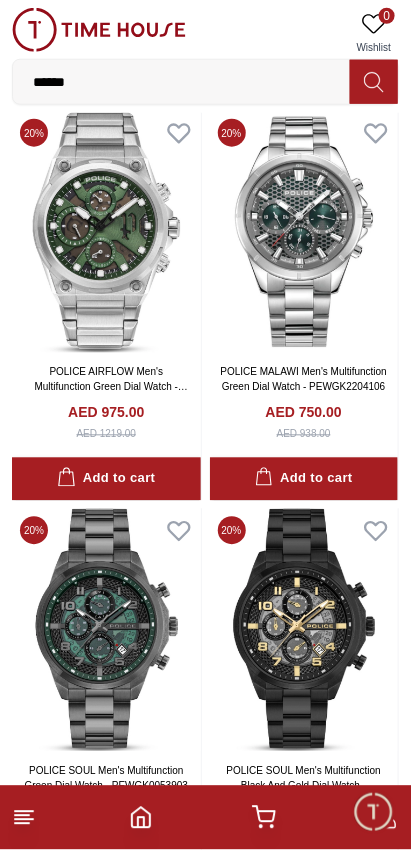 click at bounding box center (106, 232) 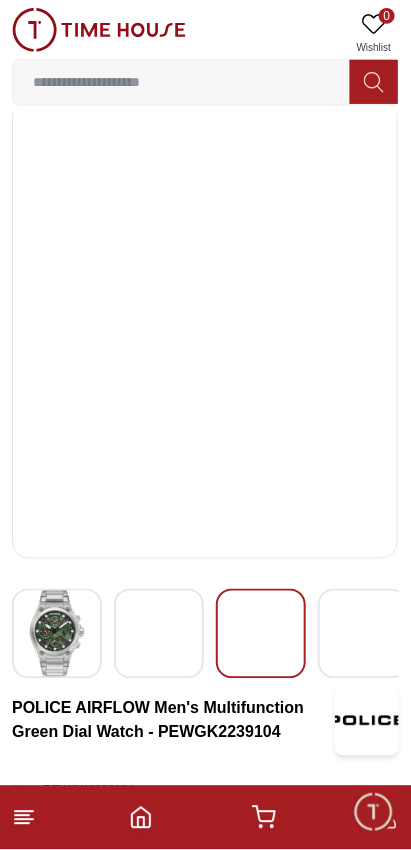 scroll, scrollTop: 94, scrollLeft: 0, axis: vertical 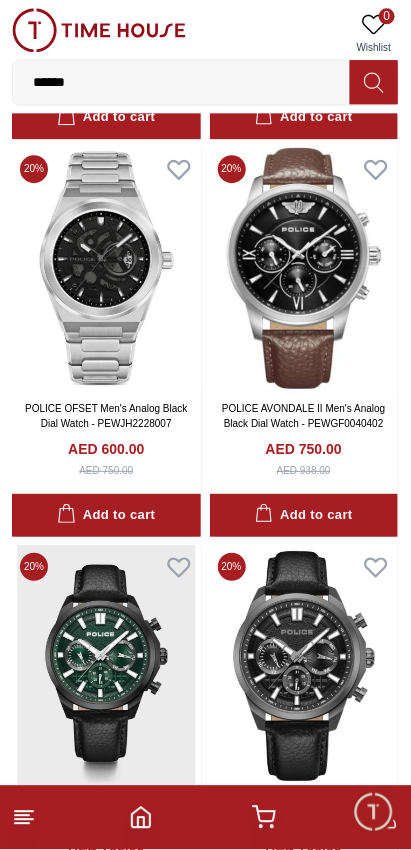 click at bounding box center (106, 268) 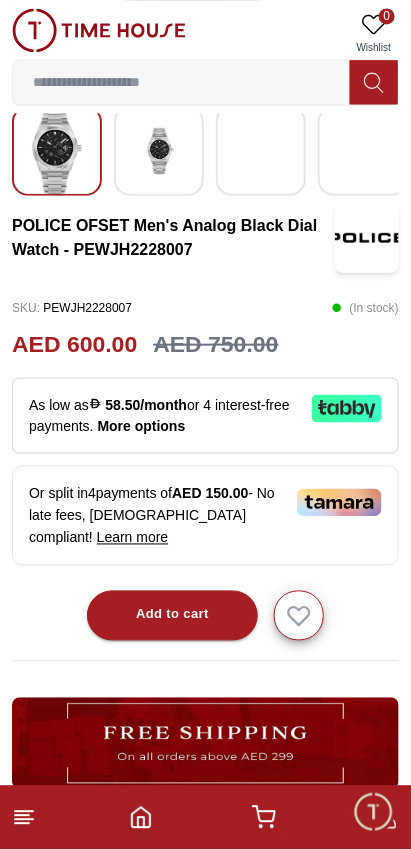 scroll, scrollTop: 552, scrollLeft: 0, axis: vertical 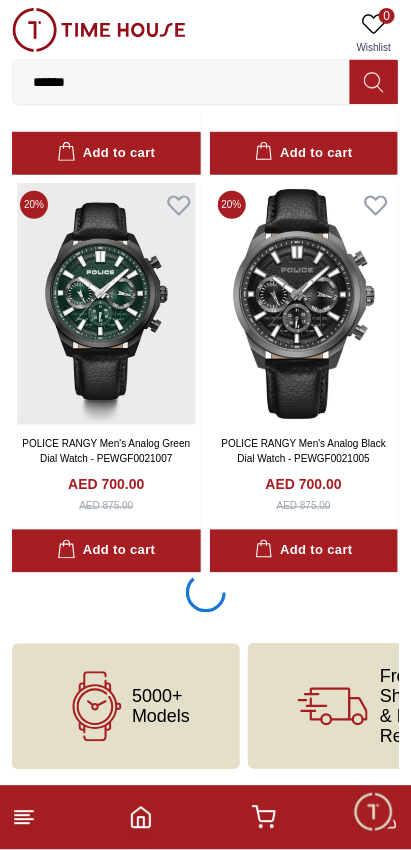 click on "******" at bounding box center (181, 82) 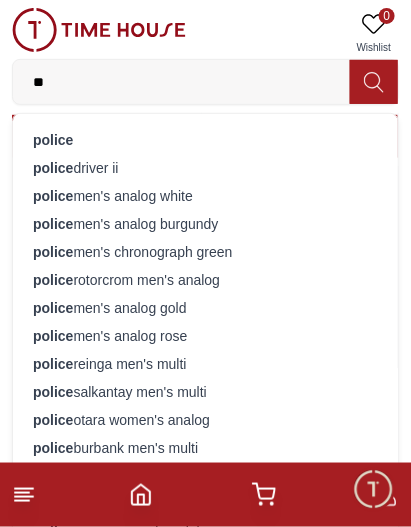 type on "*" 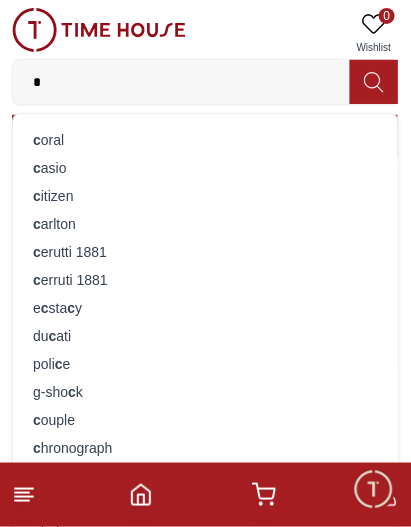 type on "*" 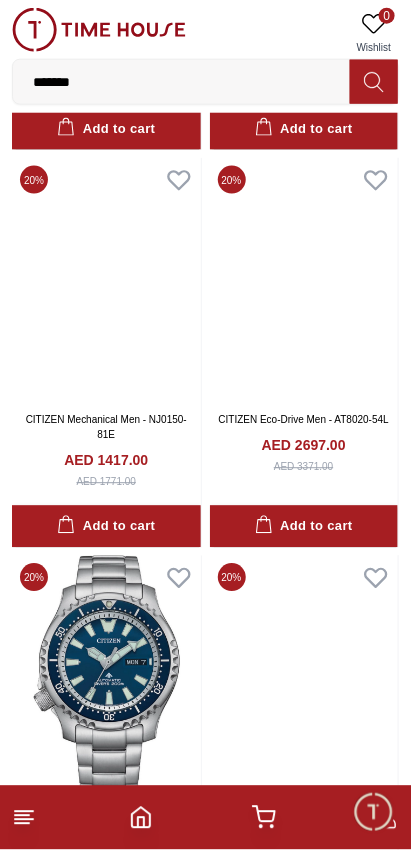 scroll, scrollTop: 1244, scrollLeft: 0, axis: vertical 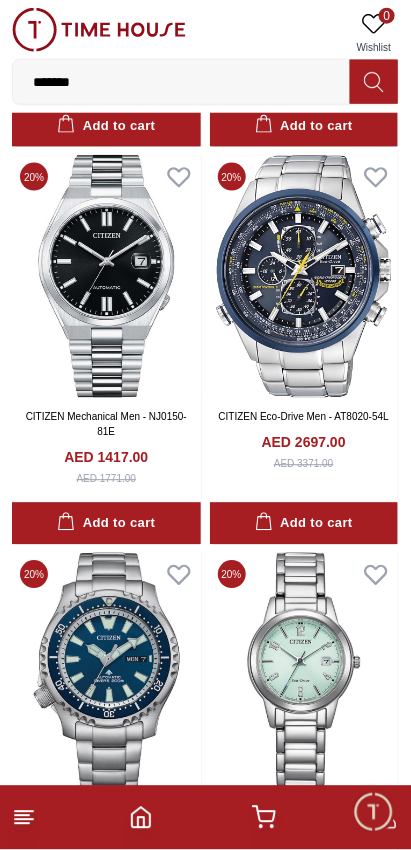 click at bounding box center [106, 276] 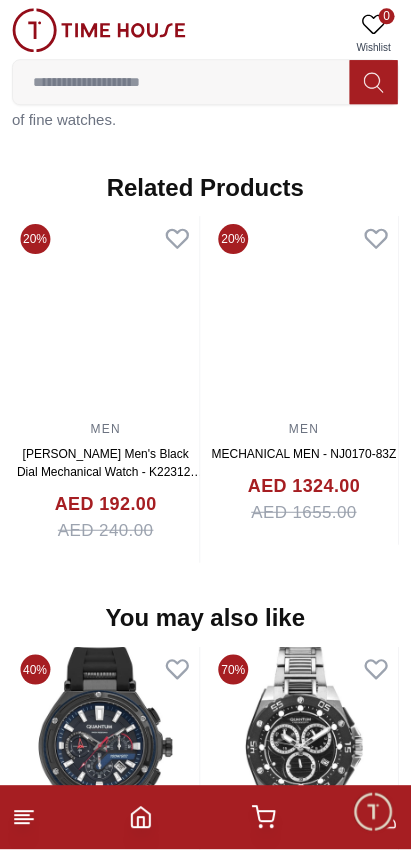 scroll, scrollTop: 1652, scrollLeft: 0, axis: vertical 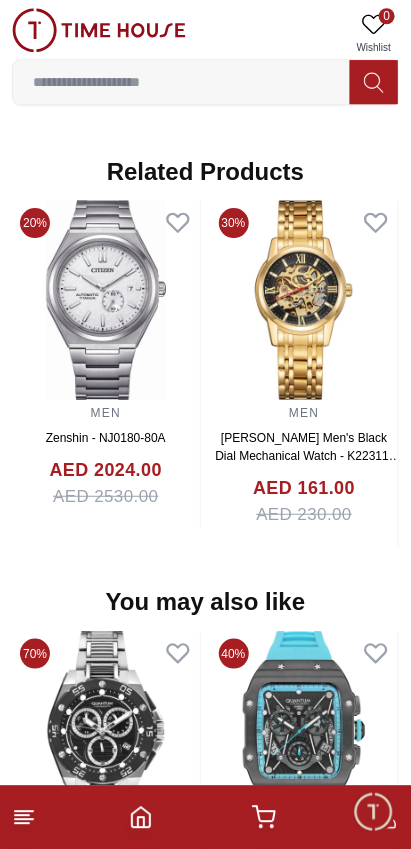 click at bounding box center (305, 300) 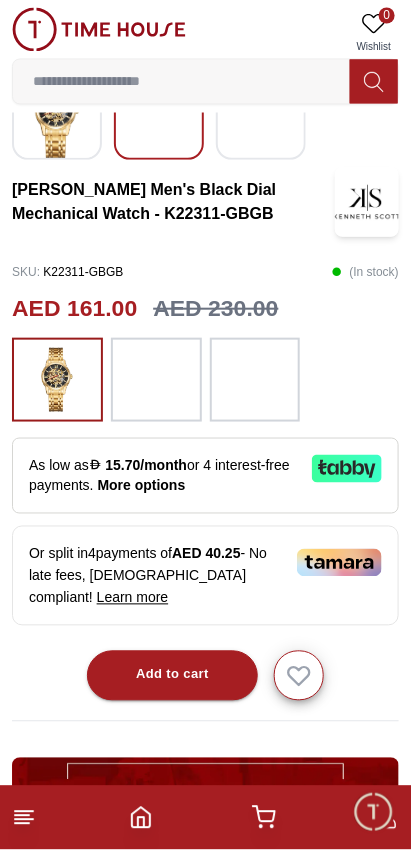 scroll, scrollTop: 476, scrollLeft: 0, axis: vertical 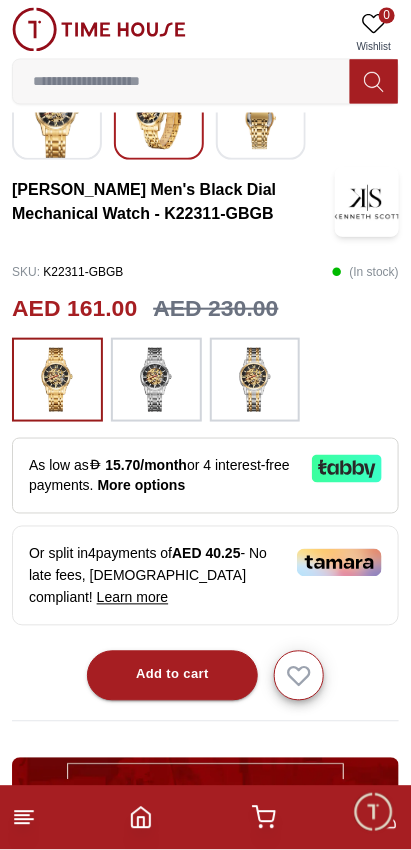 click at bounding box center [255, 380] 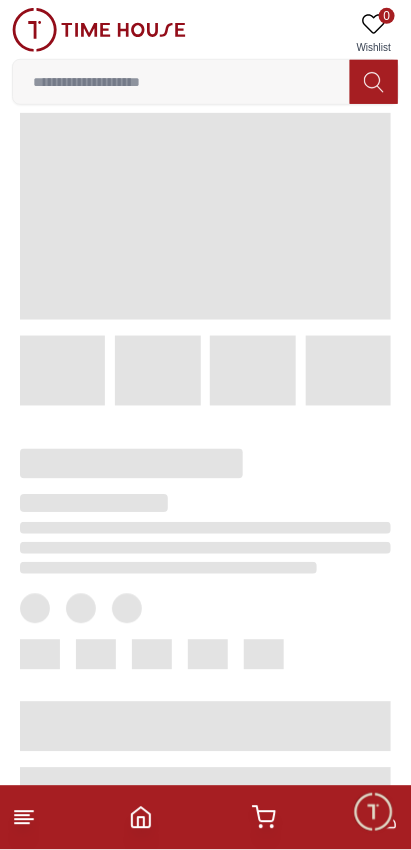 scroll, scrollTop: 0, scrollLeft: 0, axis: both 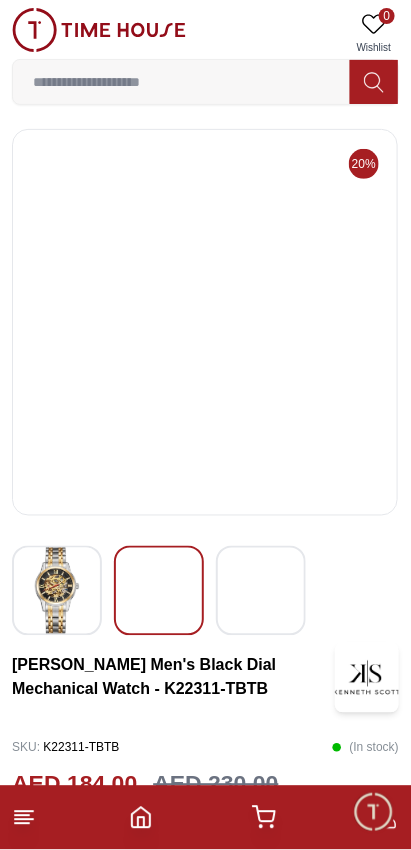 click at bounding box center (205, 322) 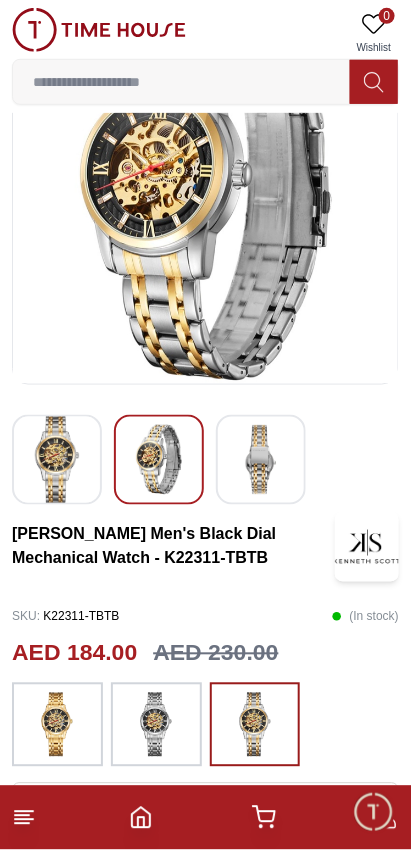 scroll, scrollTop: 0, scrollLeft: 0, axis: both 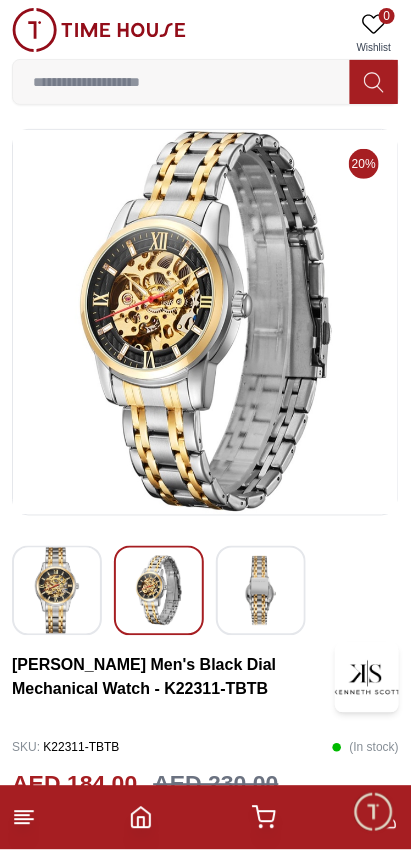 click at bounding box center (205, 322) 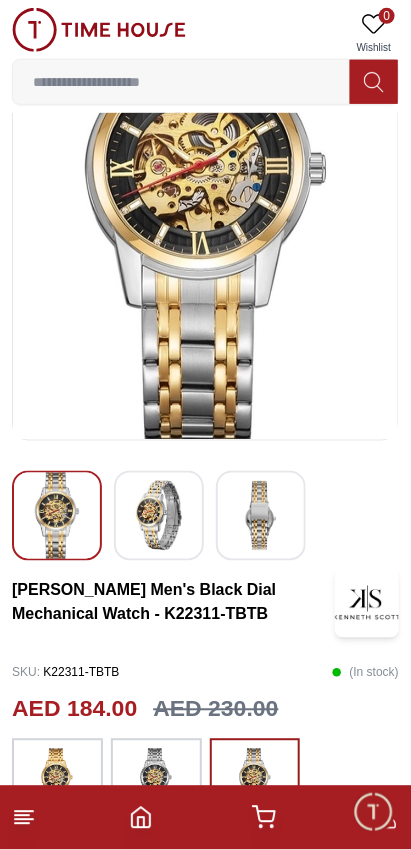 scroll, scrollTop: 257, scrollLeft: 0, axis: vertical 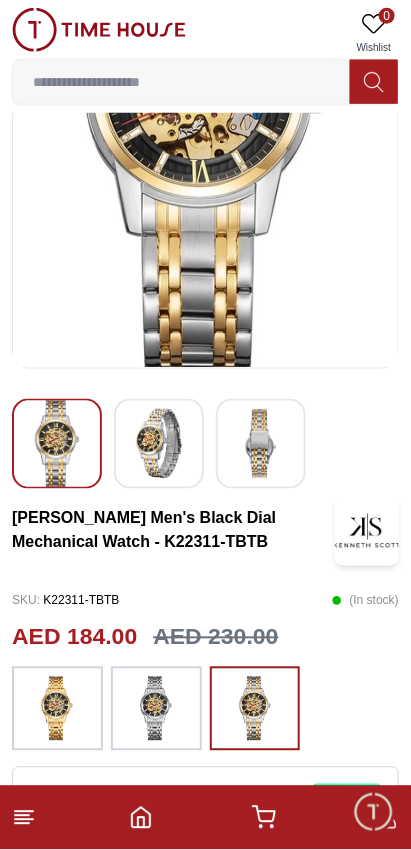 click at bounding box center [159, 444] 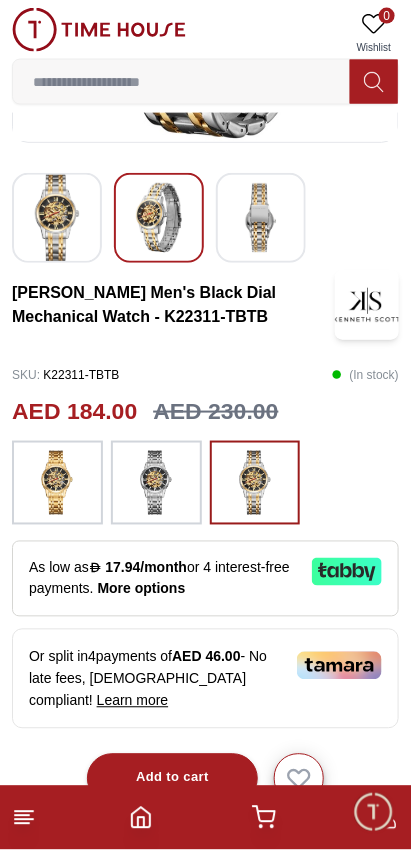scroll, scrollTop: 399, scrollLeft: 0, axis: vertical 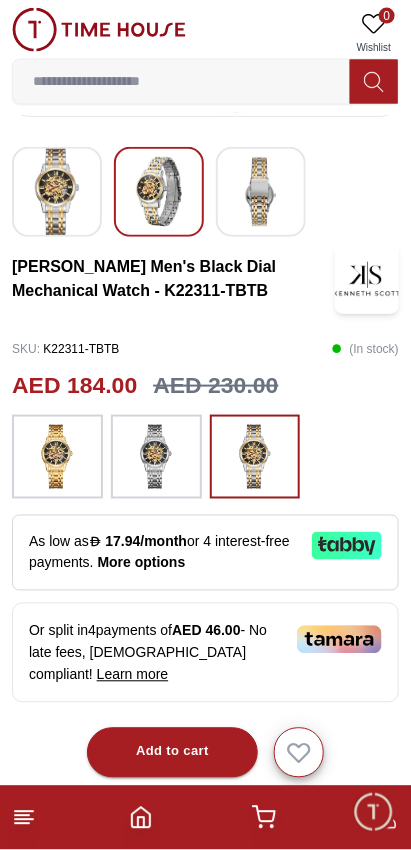 click at bounding box center (156, 457) 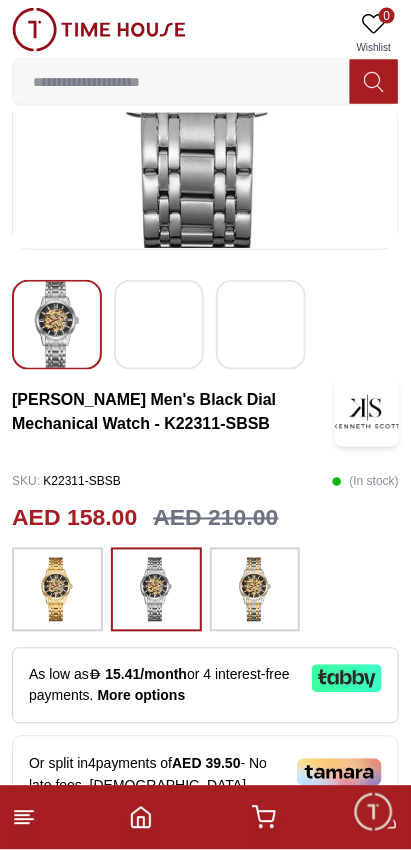 scroll, scrollTop: 369, scrollLeft: 0, axis: vertical 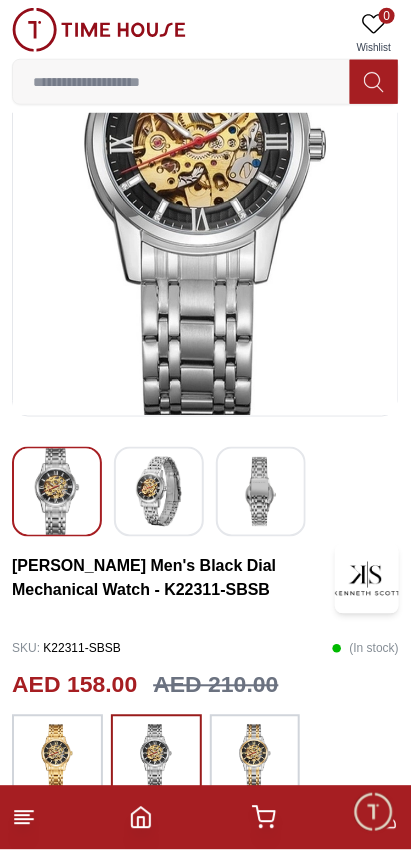 click at bounding box center (205, 168) 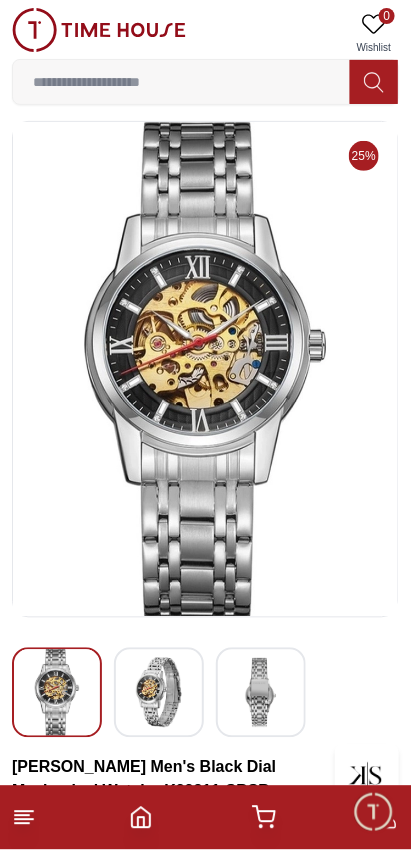 scroll, scrollTop: 8, scrollLeft: 0, axis: vertical 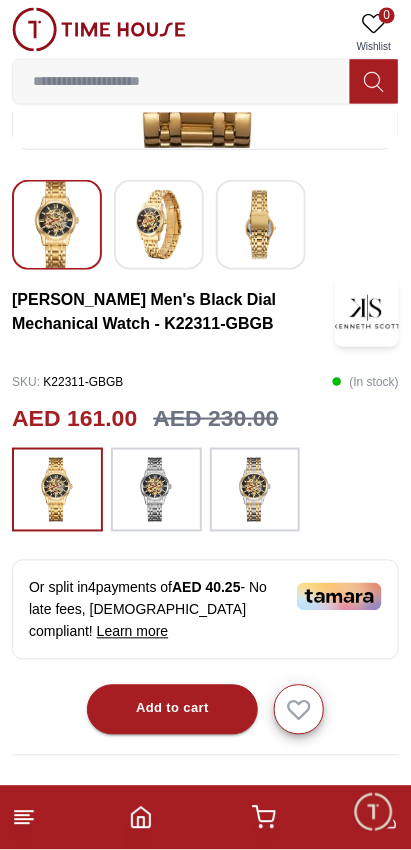 click at bounding box center [57, 490] 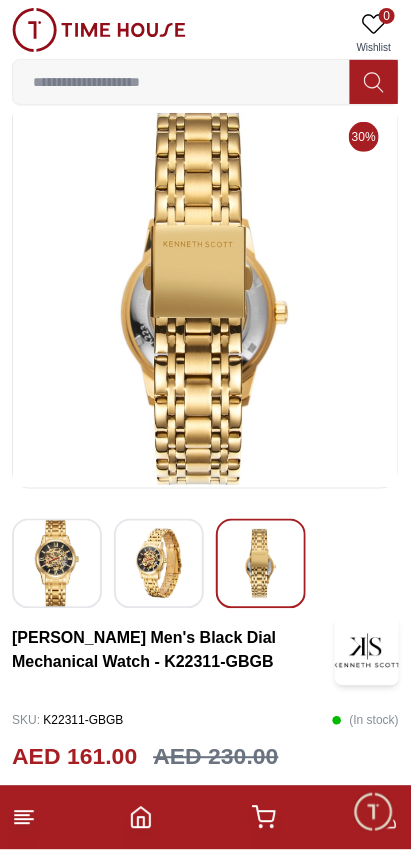 scroll, scrollTop: 0, scrollLeft: 0, axis: both 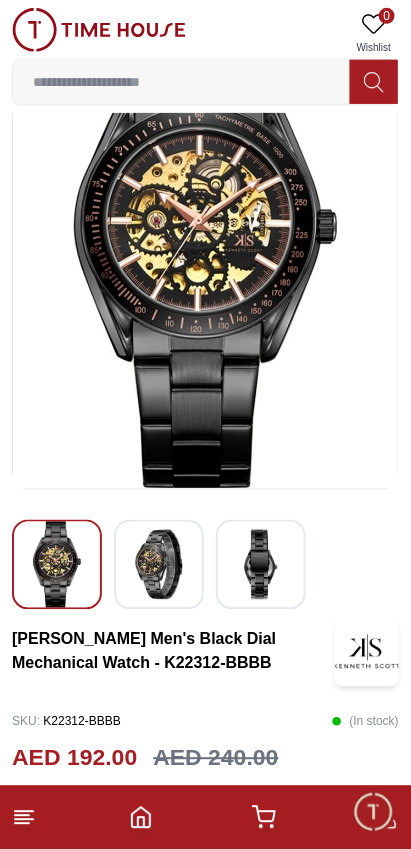 click at bounding box center [205, 241] 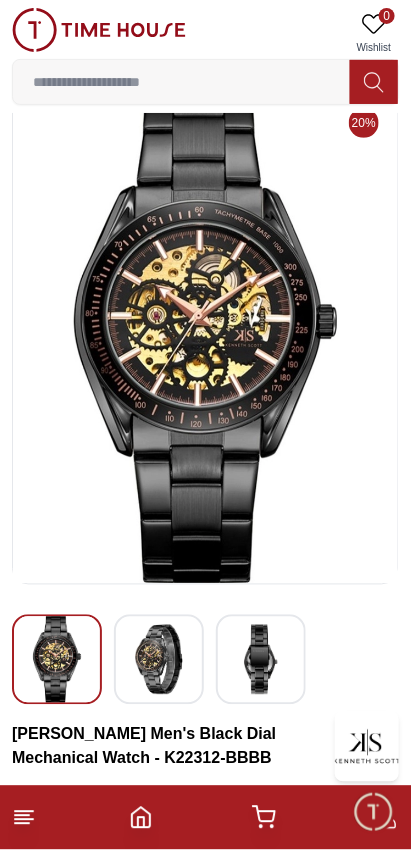 scroll, scrollTop: 41, scrollLeft: 0, axis: vertical 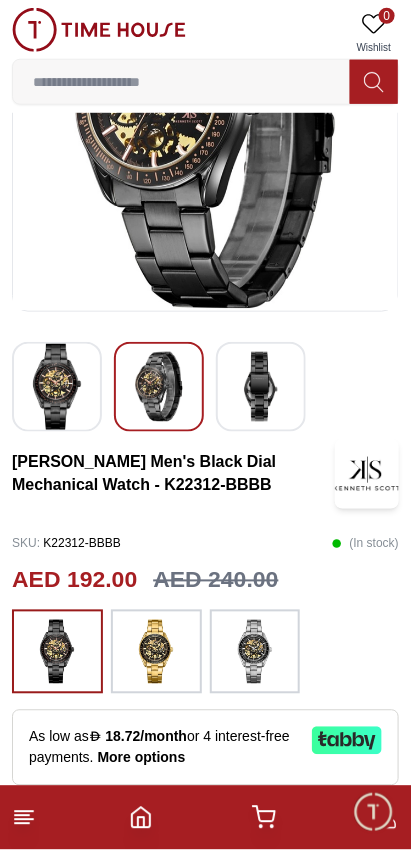 click at bounding box center (156, 652) 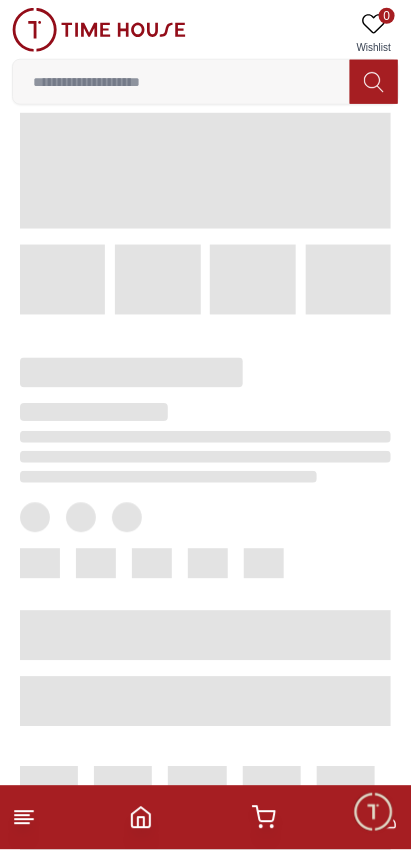 click at bounding box center [189, 521] 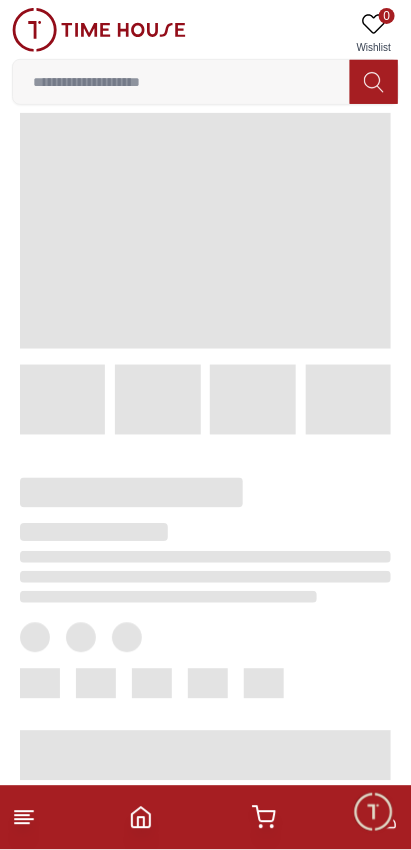 scroll, scrollTop: 0, scrollLeft: 0, axis: both 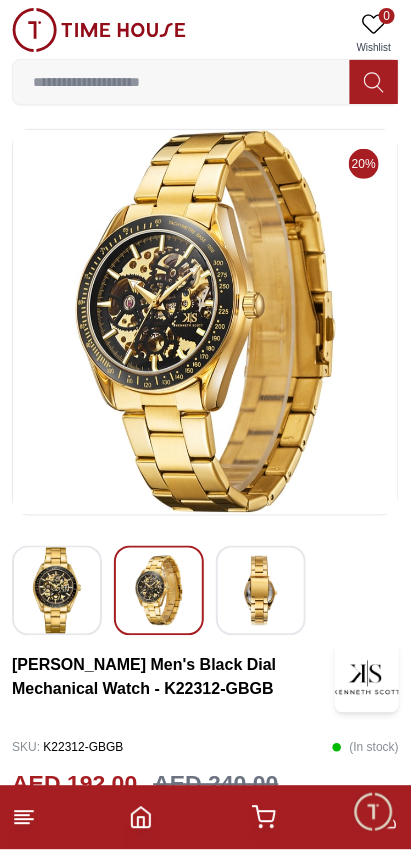 click at bounding box center [205, 322] 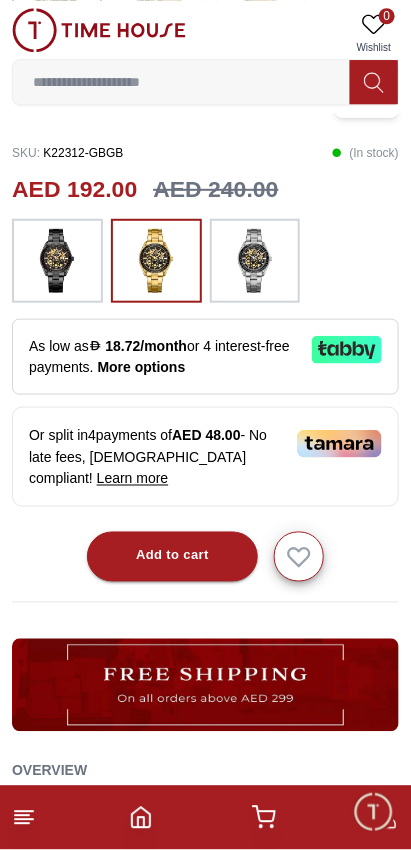 scroll, scrollTop: 723, scrollLeft: 0, axis: vertical 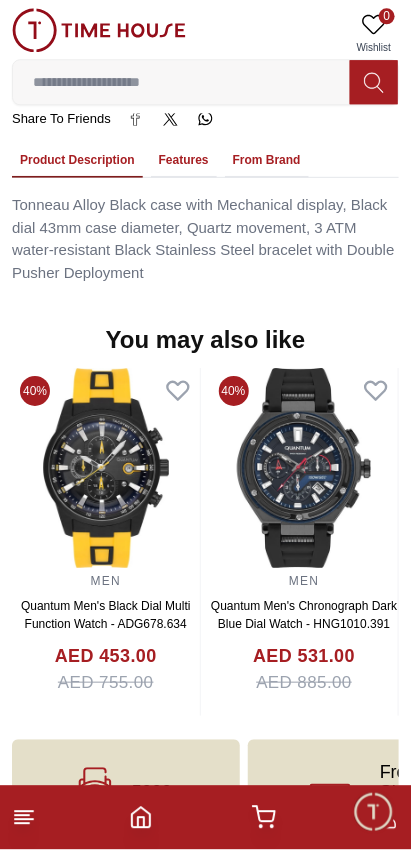 click at bounding box center (305, 468) 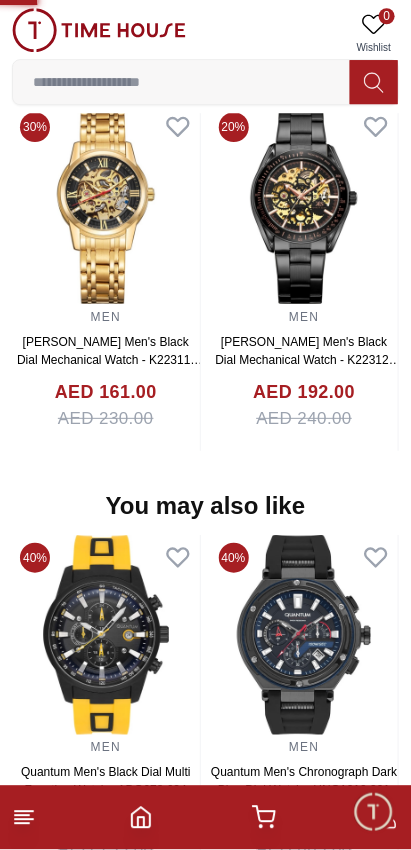 scroll, scrollTop: 1504, scrollLeft: 0, axis: vertical 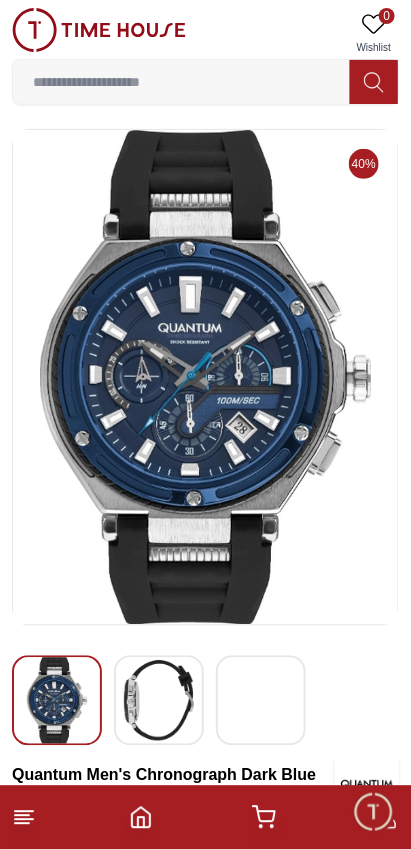 click at bounding box center [205, 377] 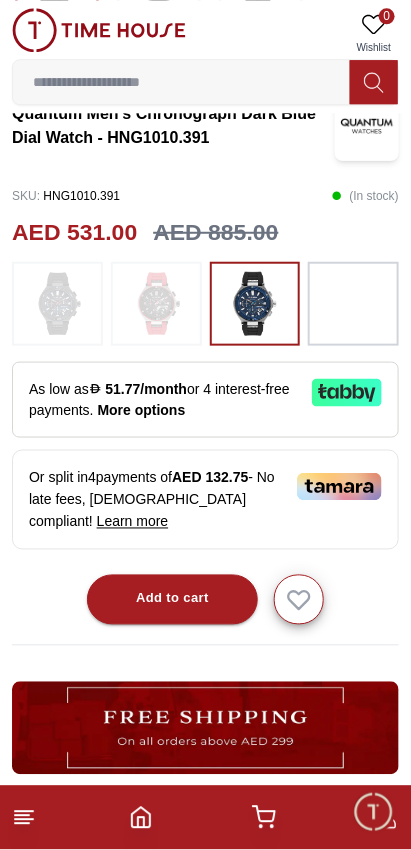 scroll, scrollTop: 662, scrollLeft: 0, axis: vertical 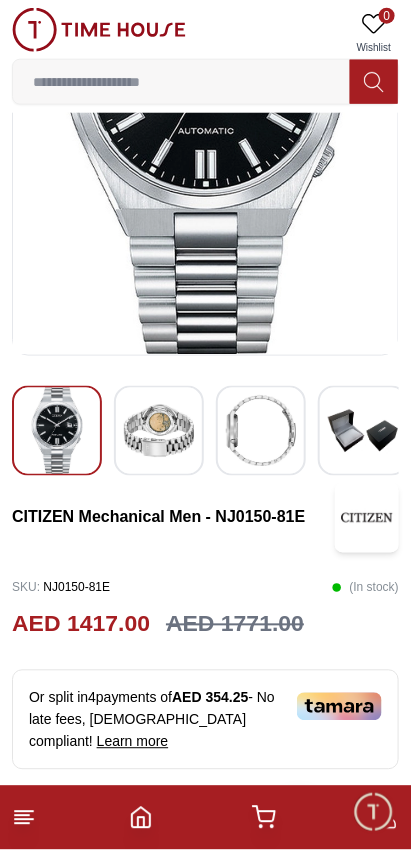click at bounding box center (205, 107) 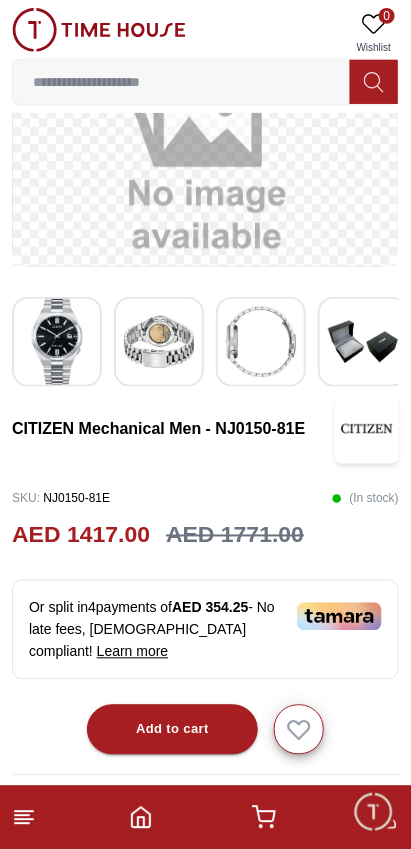 scroll, scrollTop: 0, scrollLeft: 0, axis: both 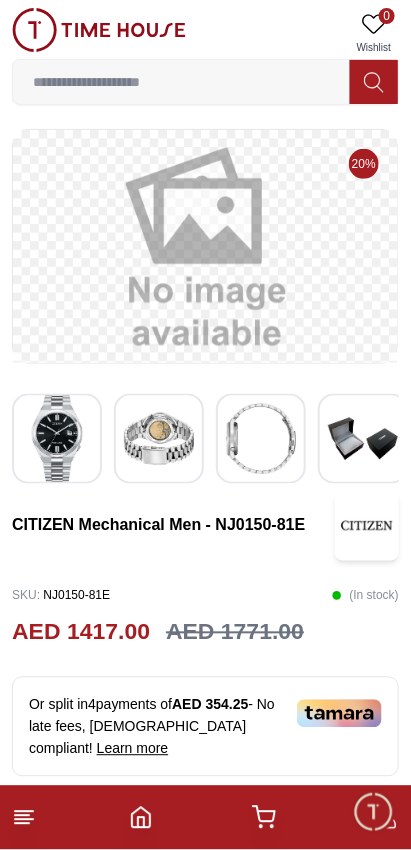 click at bounding box center [261, 439] 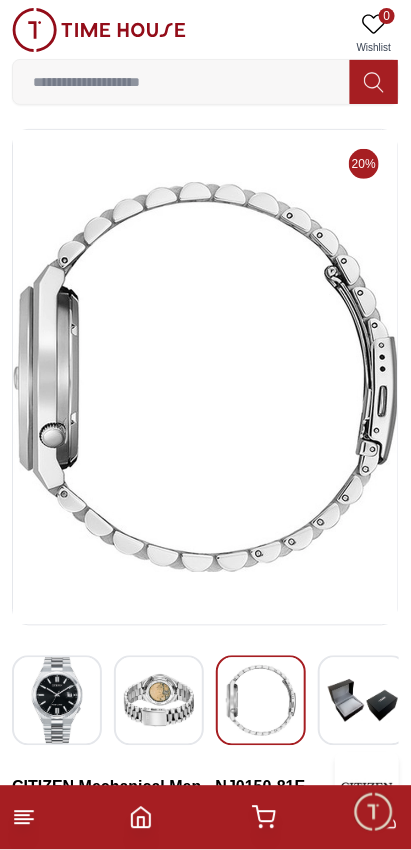 click at bounding box center (205, 377) 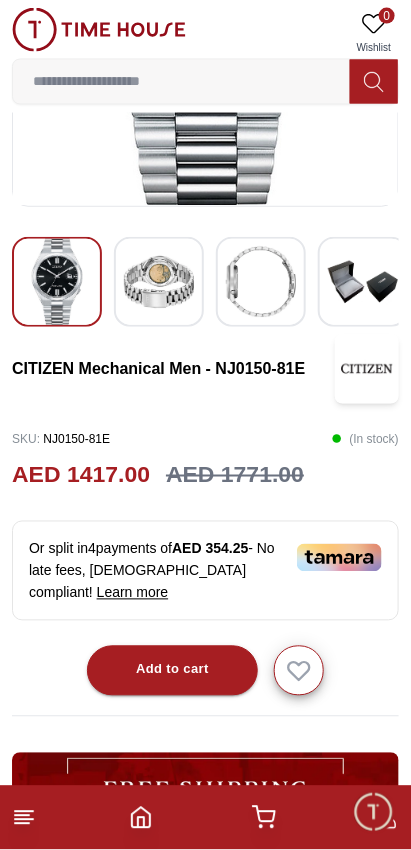 scroll, scrollTop: 423, scrollLeft: 0, axis: vertical 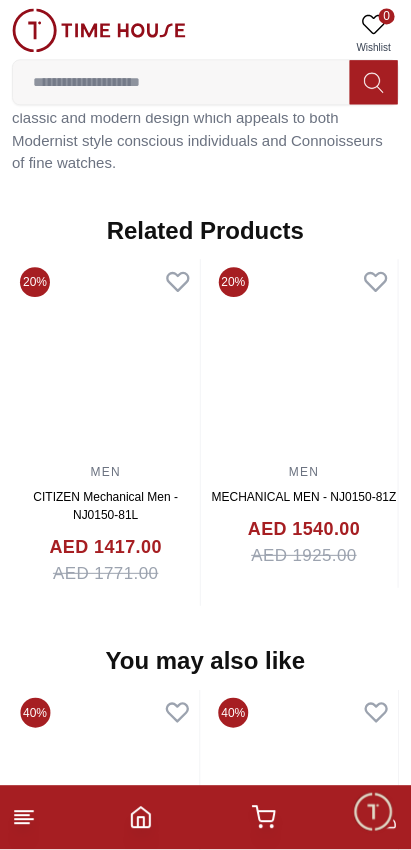 click at bounding box center (305, 359) 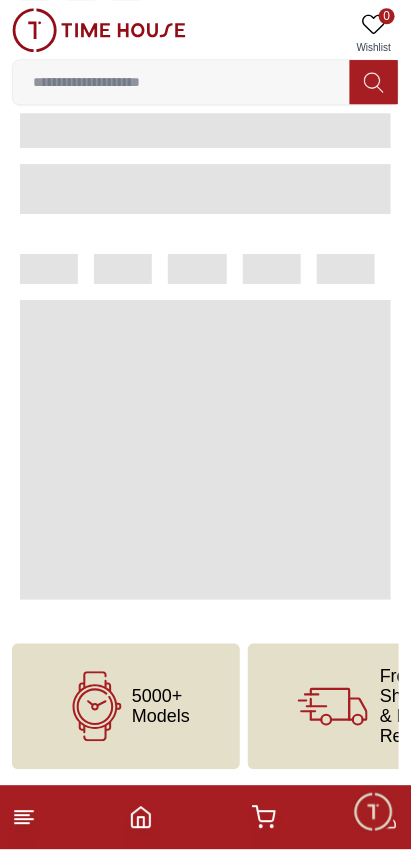 scroll, scrollTop: 0, scrollLeft: 0, axis: both 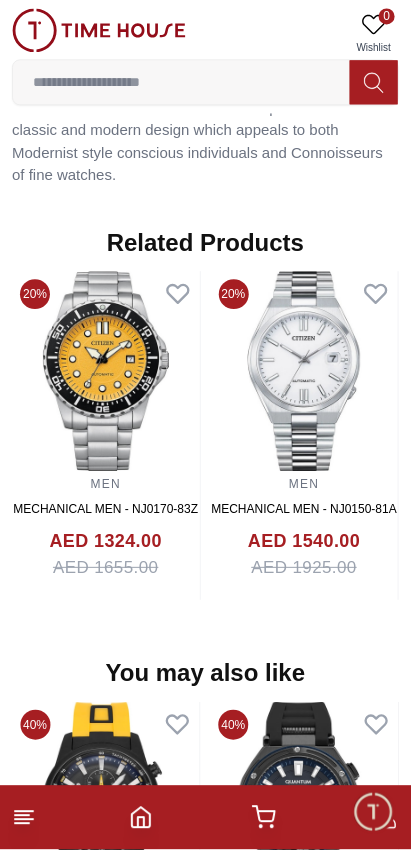 click at bounding box center [106, 371] 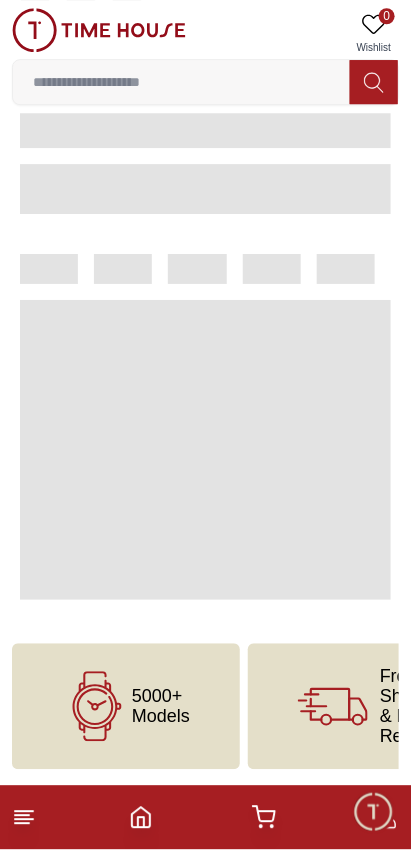 scroll, scrollTop: 0, scrollLeft: 0, axis: both 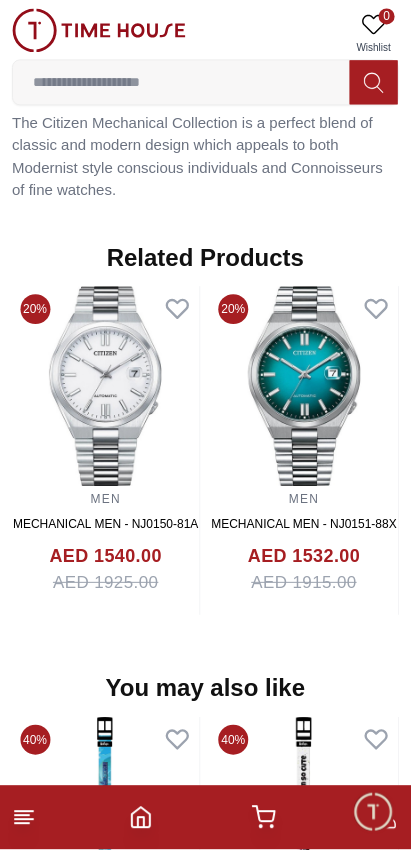 click at bounding box center [305, 386] 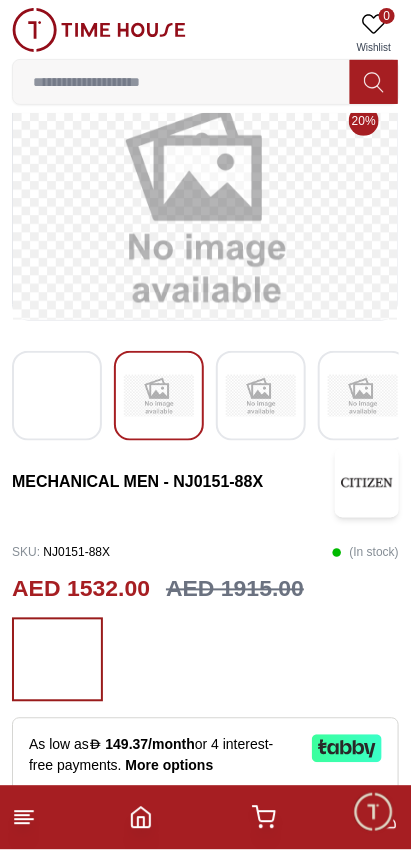 scroll, scrollTop: 0, scrollLeft: 0, axis: both 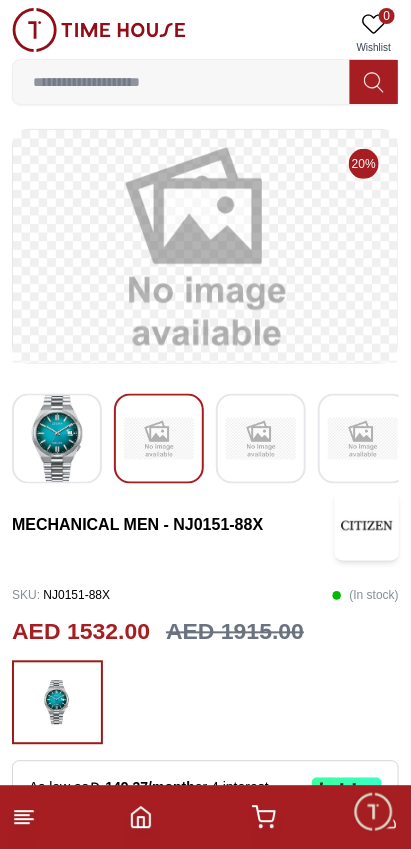 click at bounding box center (261, 439) 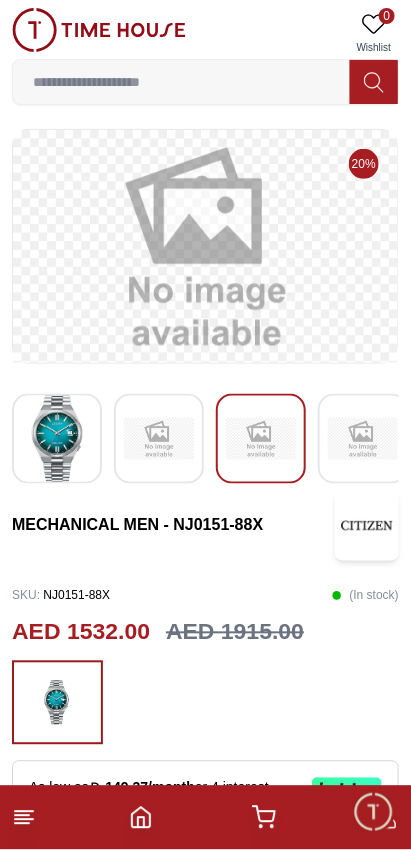 click at bounding box center [363, 439] 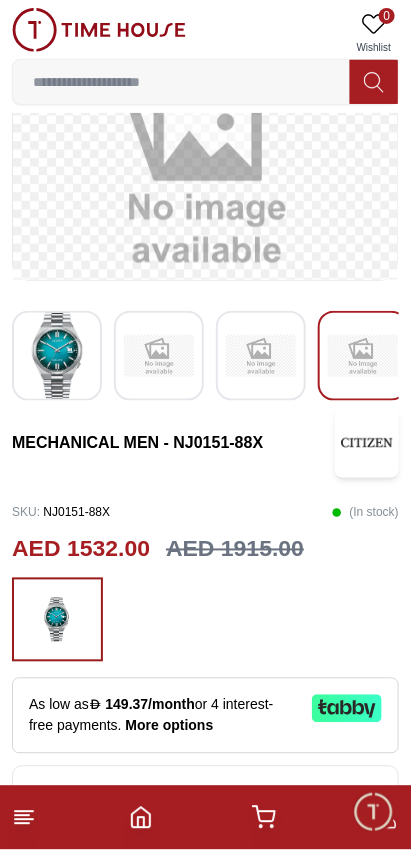 scroll, scrollTop: 0, scrollLeft: 0, axis: both 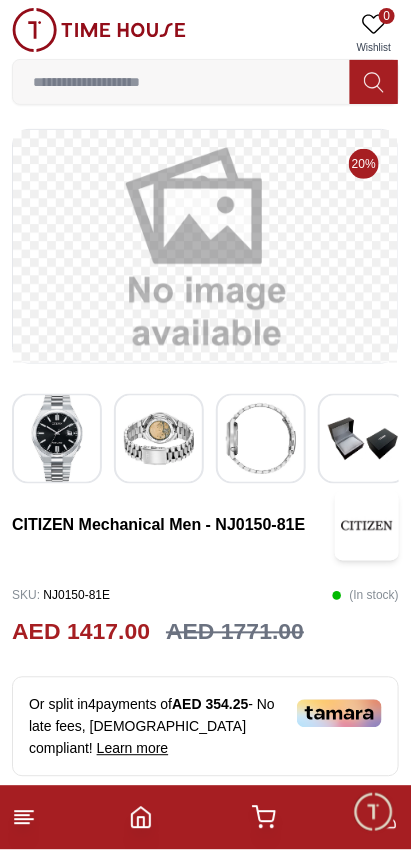 click at bounding box center [57, 439] 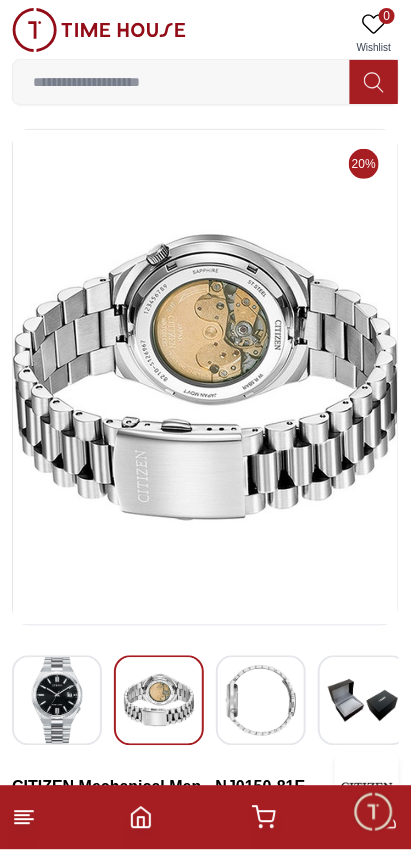 click at bounding box center [205, 377] 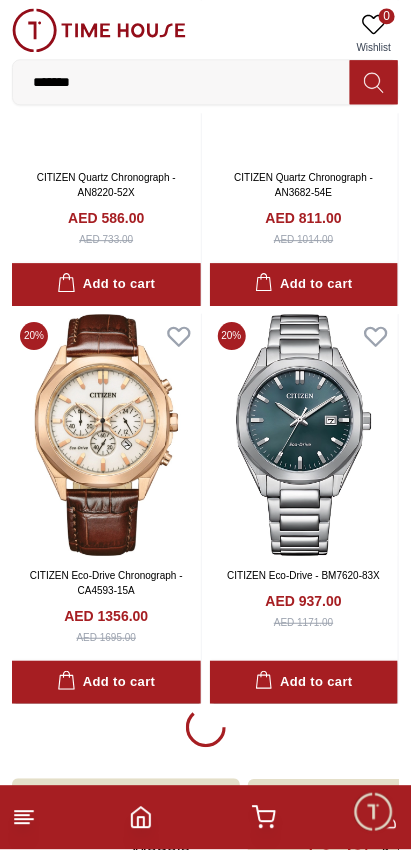 scroll, scrollTop: 3469, scrollLeft: 0, axis: vertical 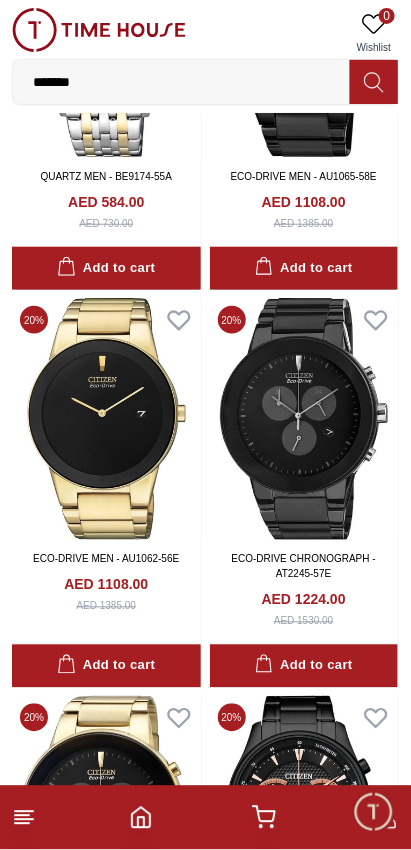 click at bounding box center [106, 419] 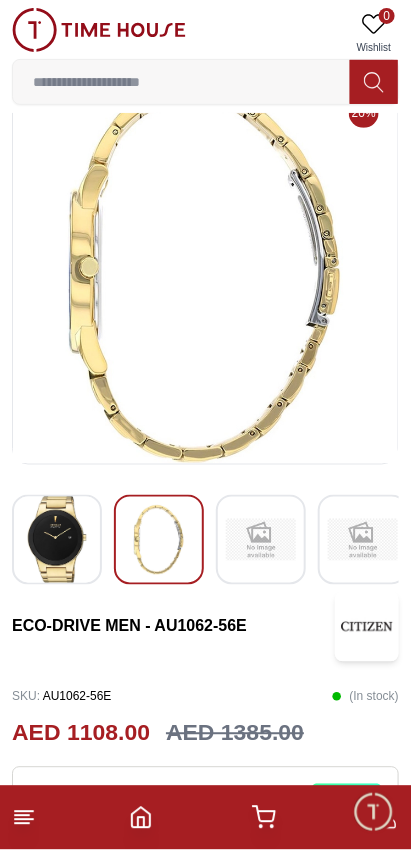 scroll, scrollTop: 0, scrollLeft: 0, axis: both 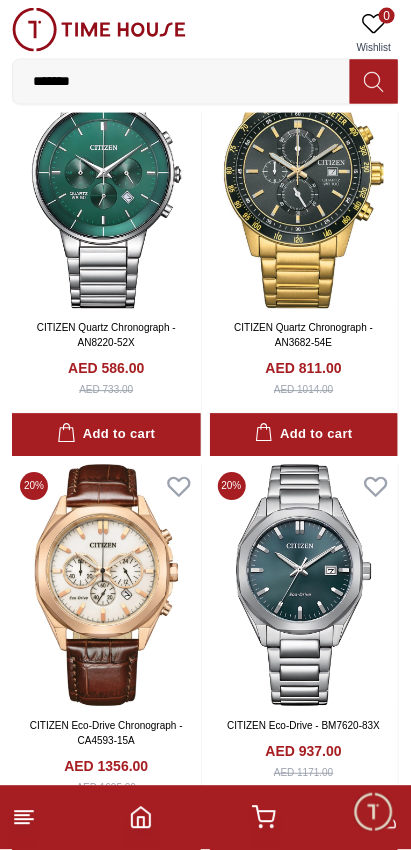 click at bounding box center [304, 188] 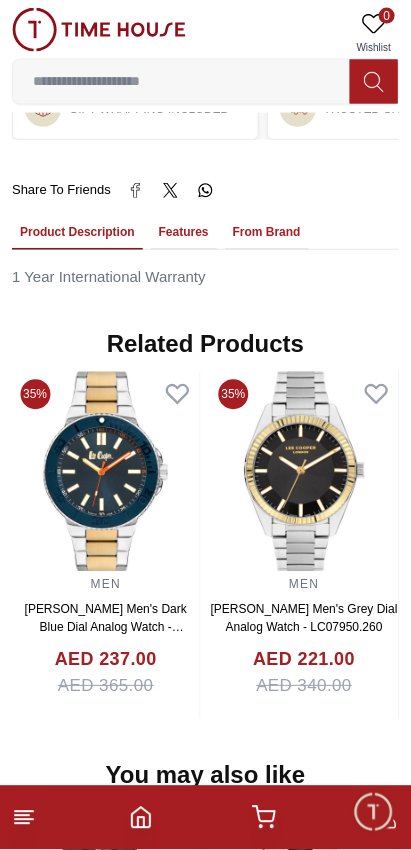 scroll, scrollTop: 1380, scrollLeft: 0, axis: vertical 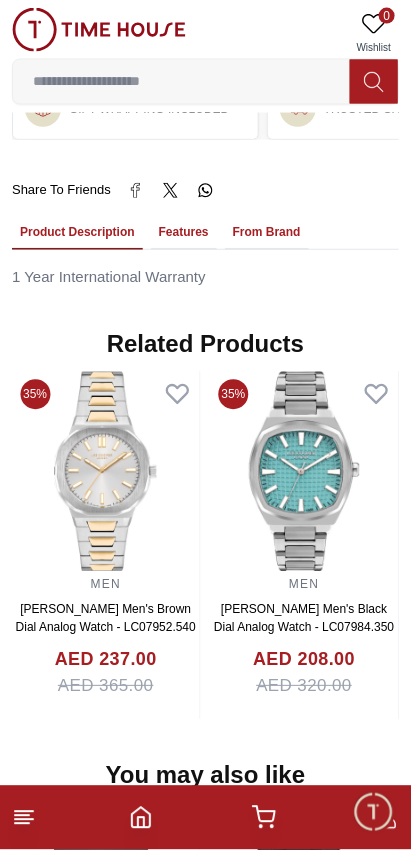 click at bounding box center (305, 472) 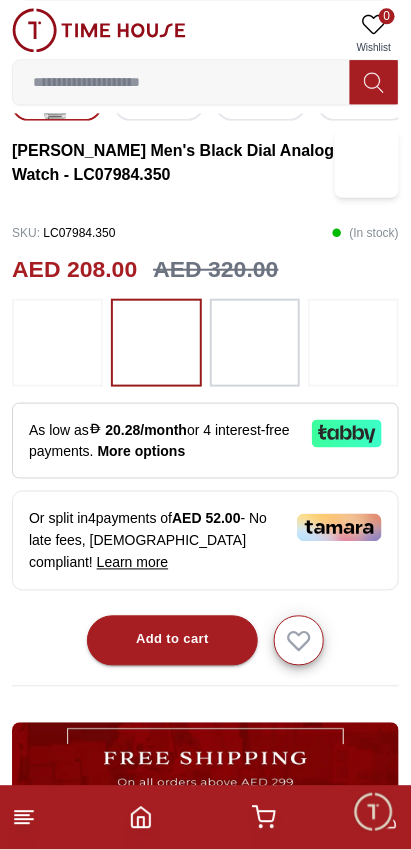 scroll, scrollTop: 623, scrollLeft: 0, axis: vertical 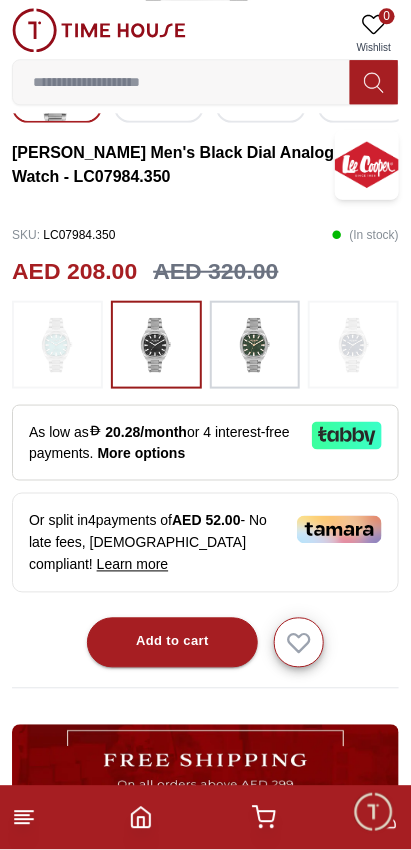 click at bounding box center [354, 345] 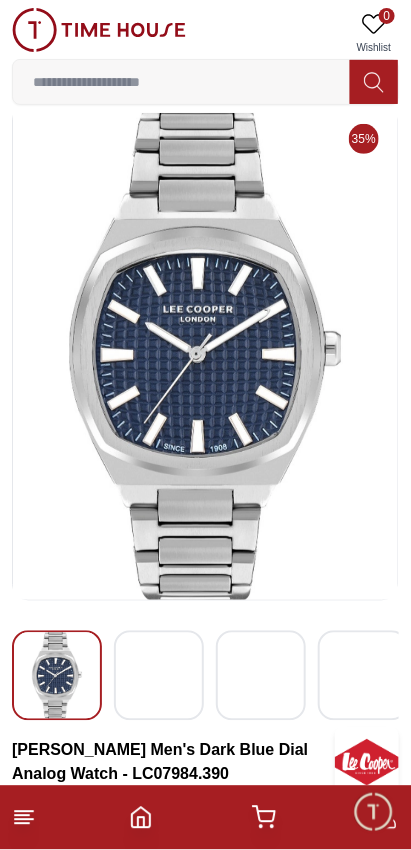scroll, scrollTop: 0, scrollLeft: 0, axis: both 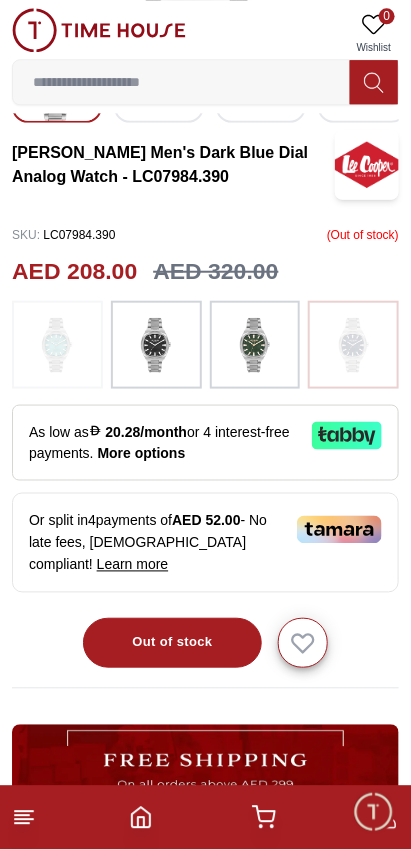 click at bounding box center [57, 345] 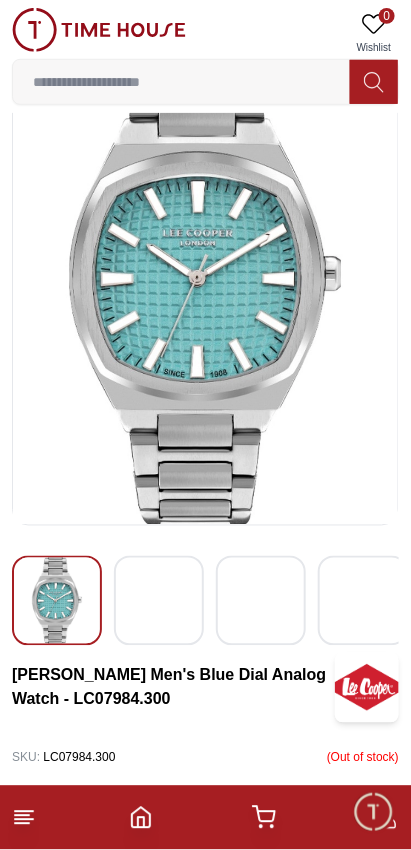 scroll, scrollTop: 0, scrollLeft: 0, axis: both 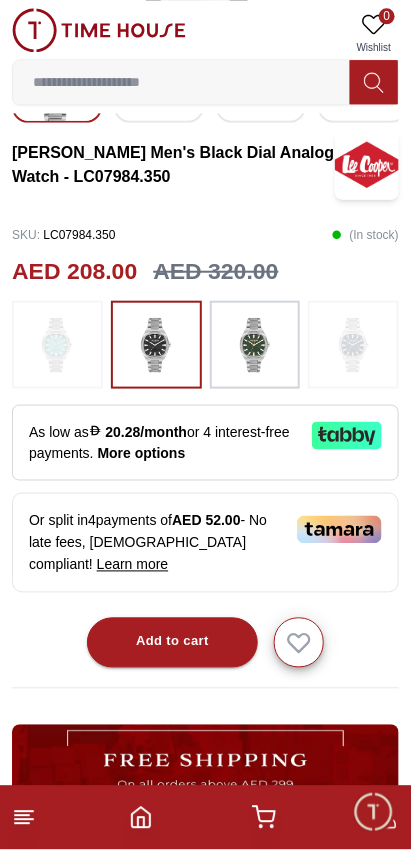 click at bounding box center (181, 82) 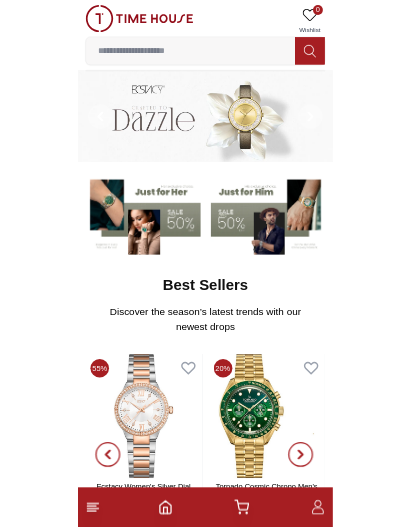 scroll, scrollTop: 0, scrollLeft: 0, axis: both 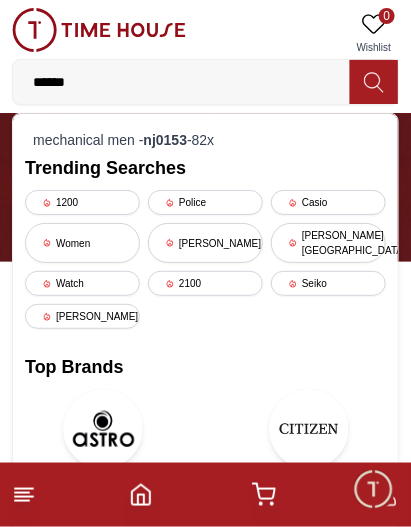 type on "******" 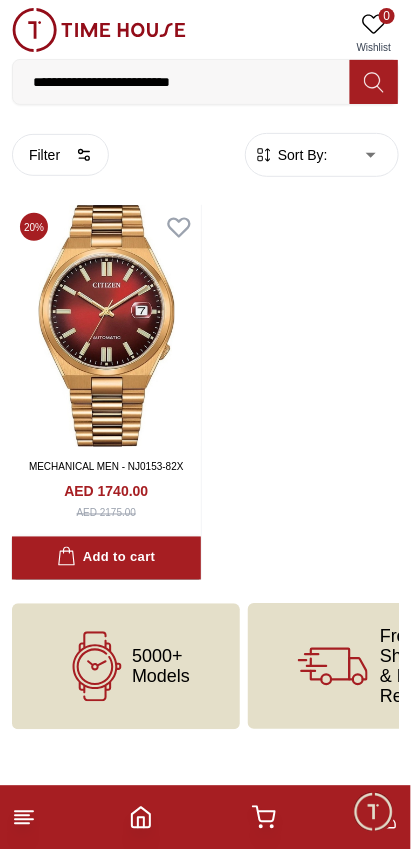 click at bounding box center [106, 326] 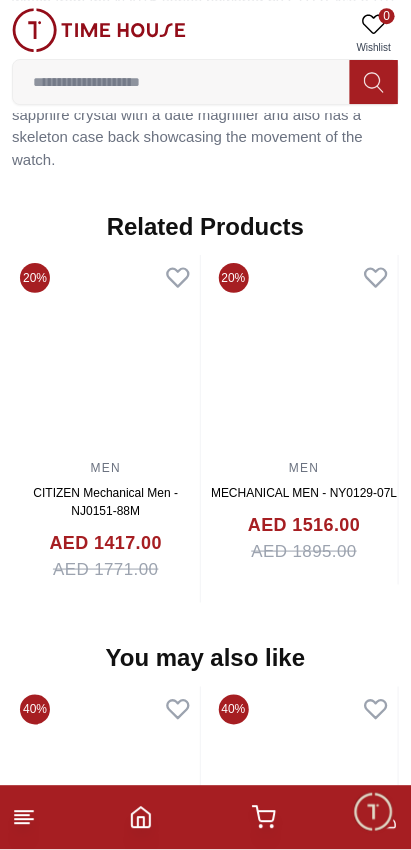 scroll, scrollTop: 1771, scrollLeft: 0, axis: vertical 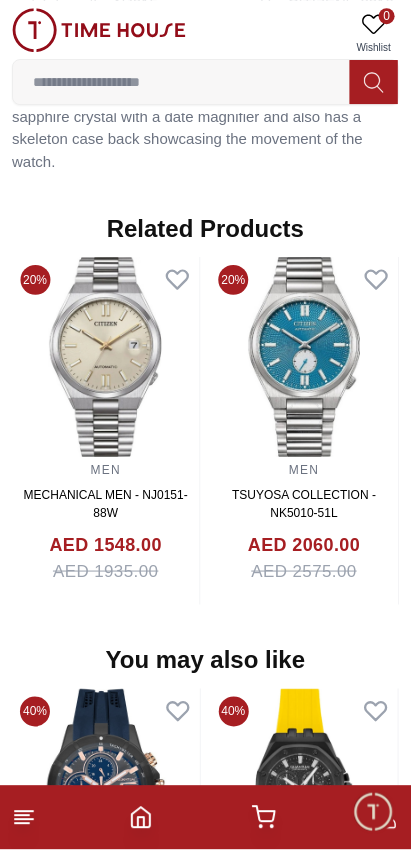click at bounding box center (181, 82) 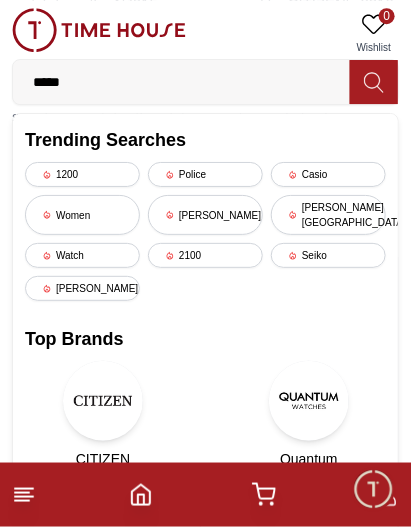 click on "*****" at bounding box center [181, 82] 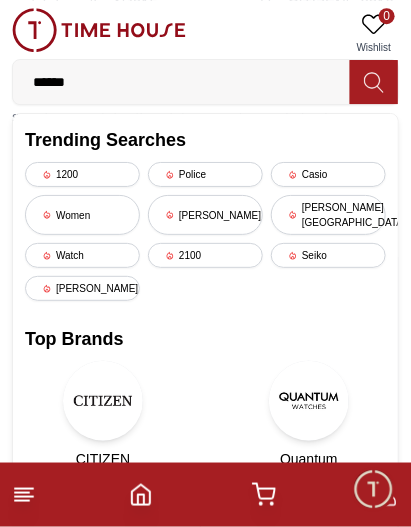 click on "******" at bounding box center (181, 82) 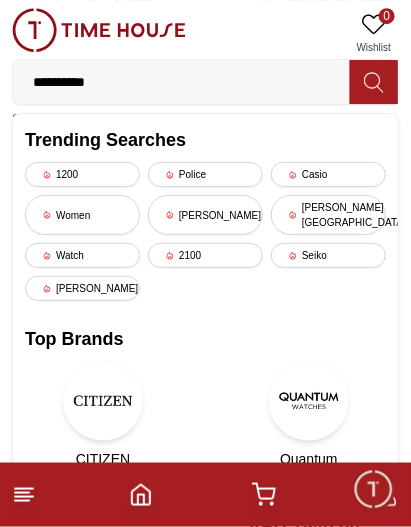 type on "**********" 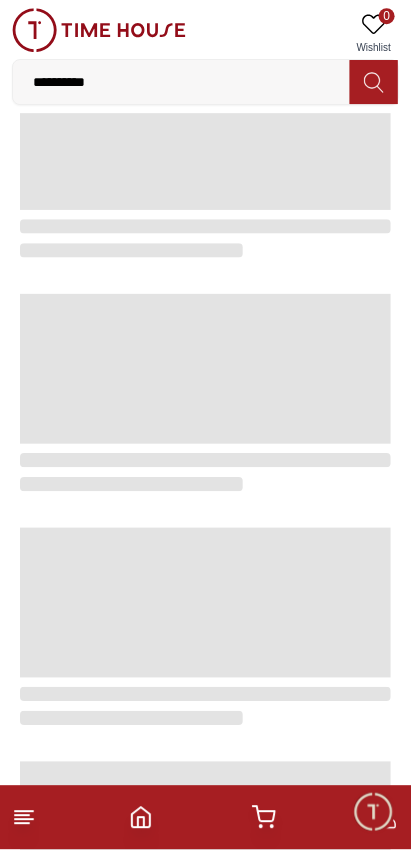 scroll, scrollTop: 0, scrollLeft: 0, axis: both 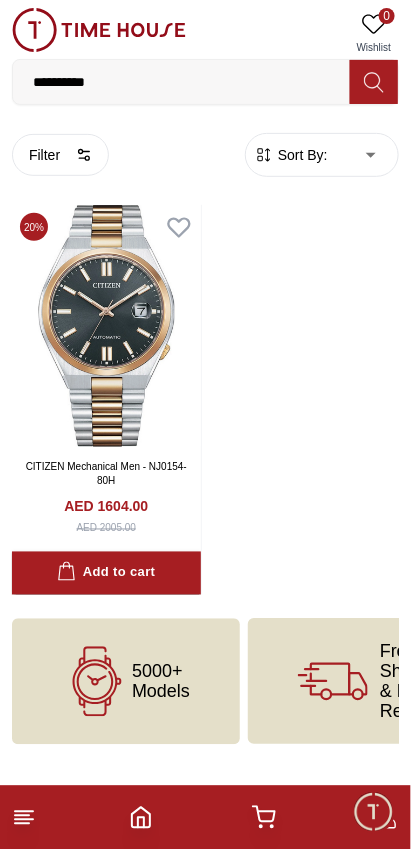 click at bounding box center (106, 326) 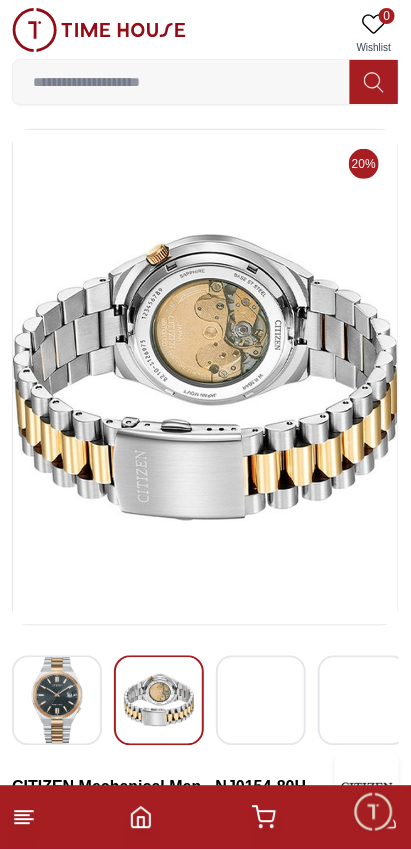 click at bounding box center [205, 377] 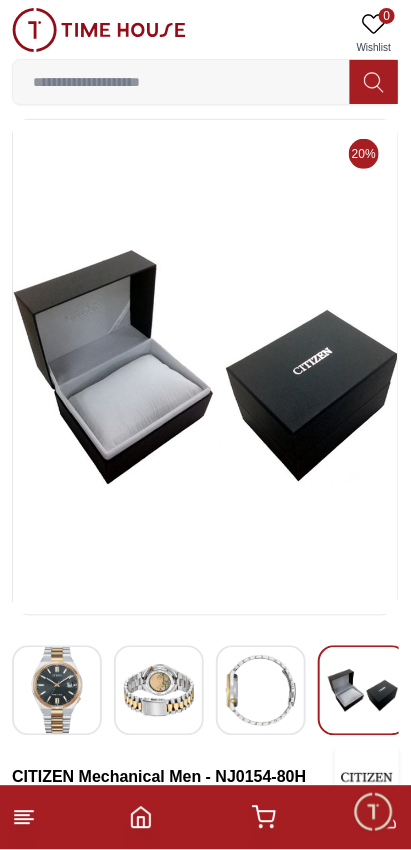 scroll, scrollTop: 0, scrollLeft: 0, axis: both 